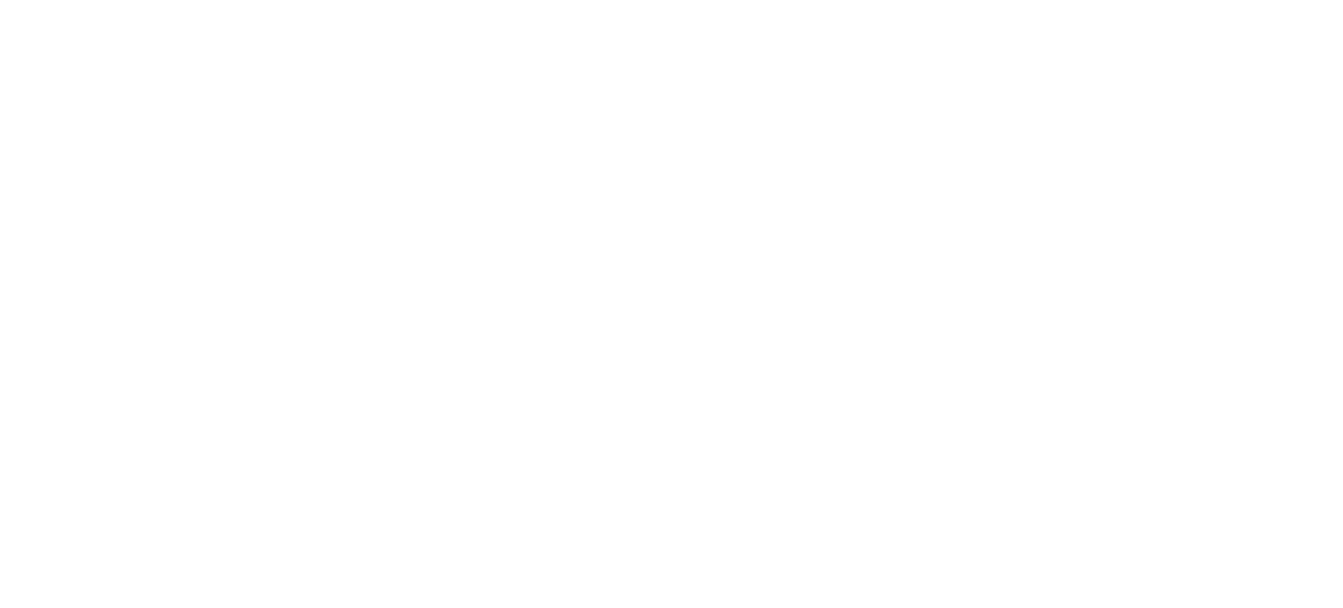 scroll, scrollTop: 0, scrollLeft: 0, axis: both 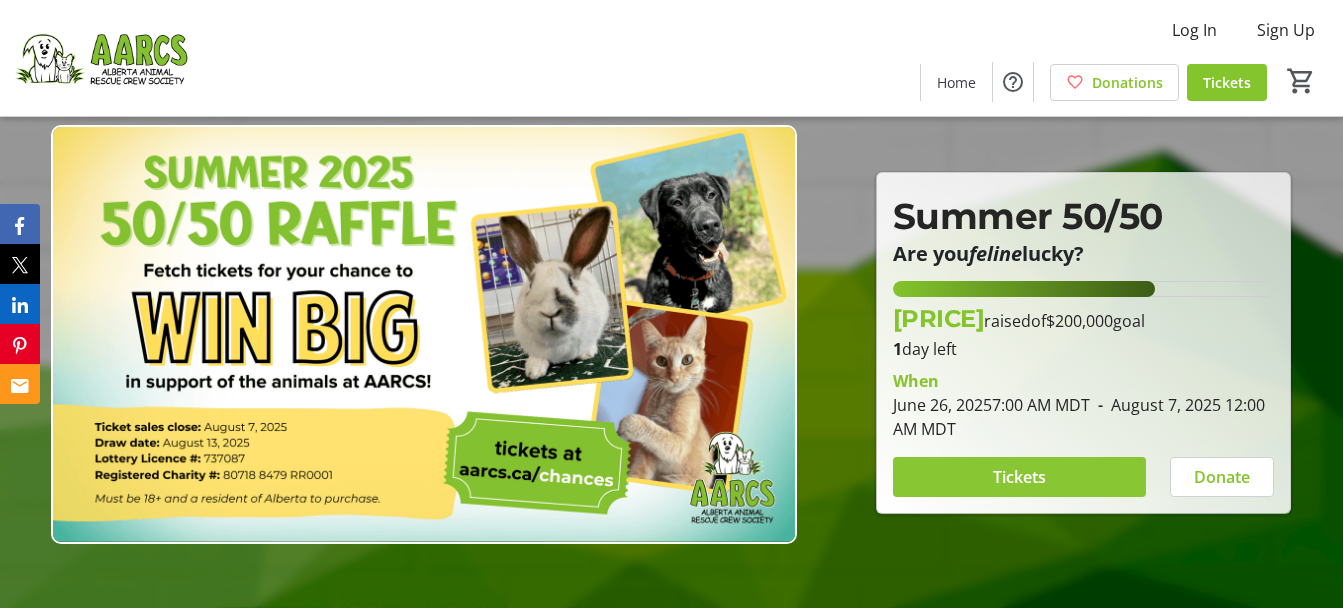 click at bounding box center (1020, 477) 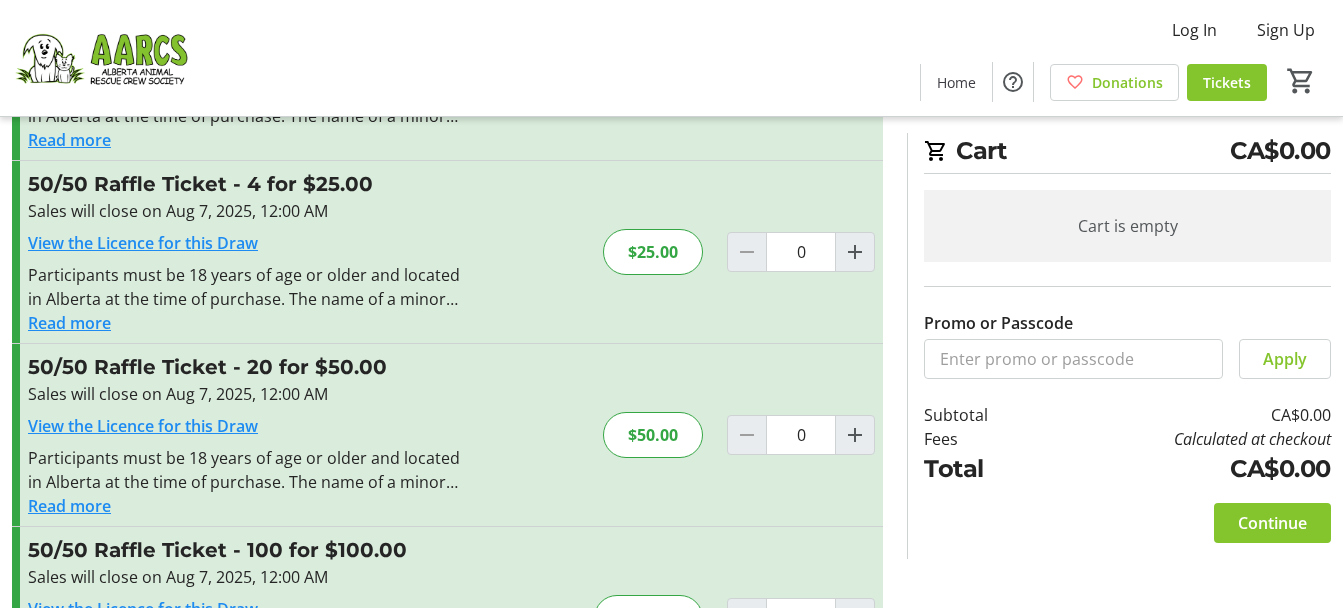 scroll, scrollTop: 200, scrollLeft: 0, axis: vertical 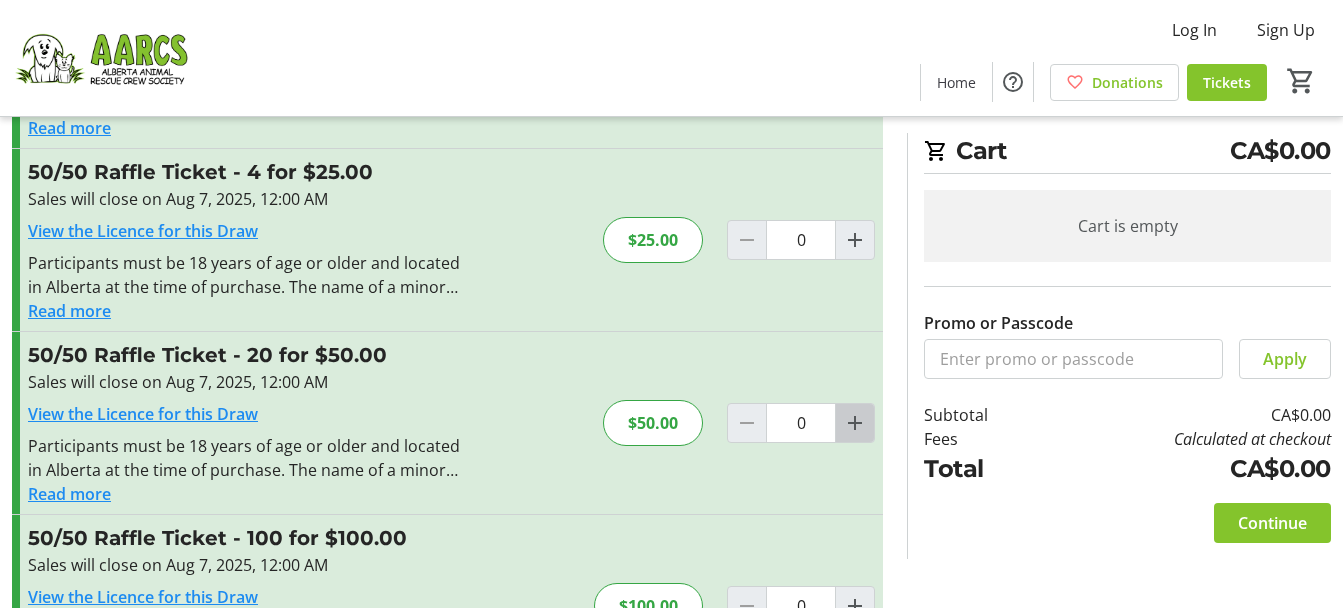 click 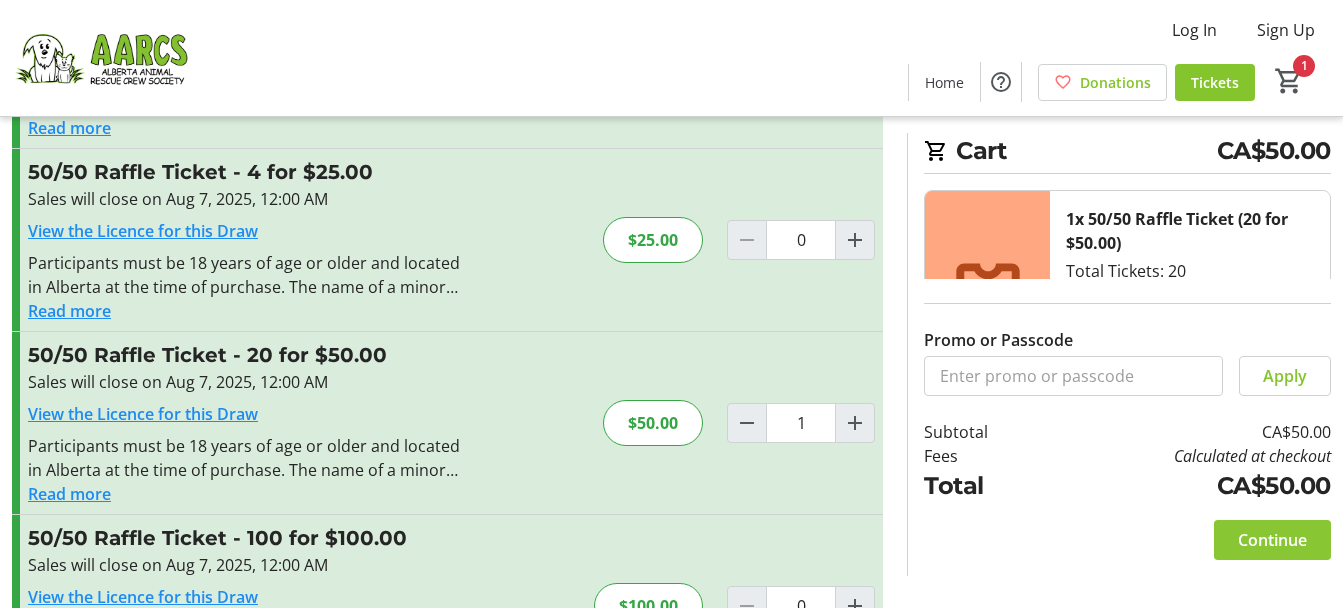click 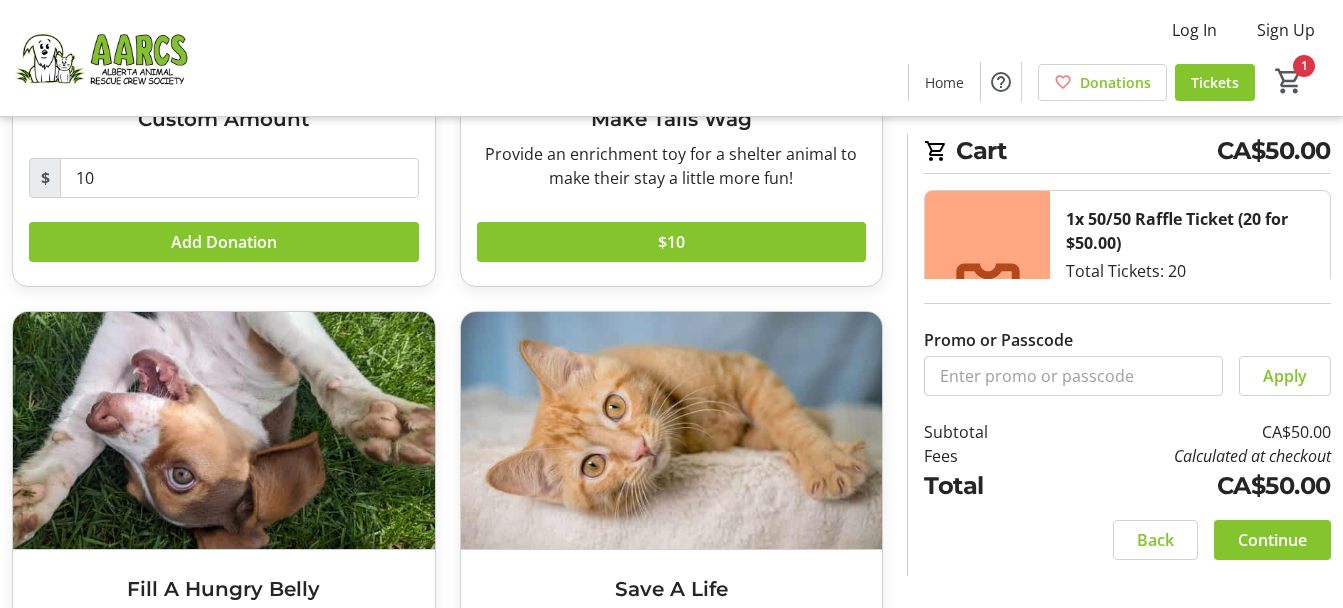 scroll, scrollTop: 73, scrollLeft: 0, axis: vertical 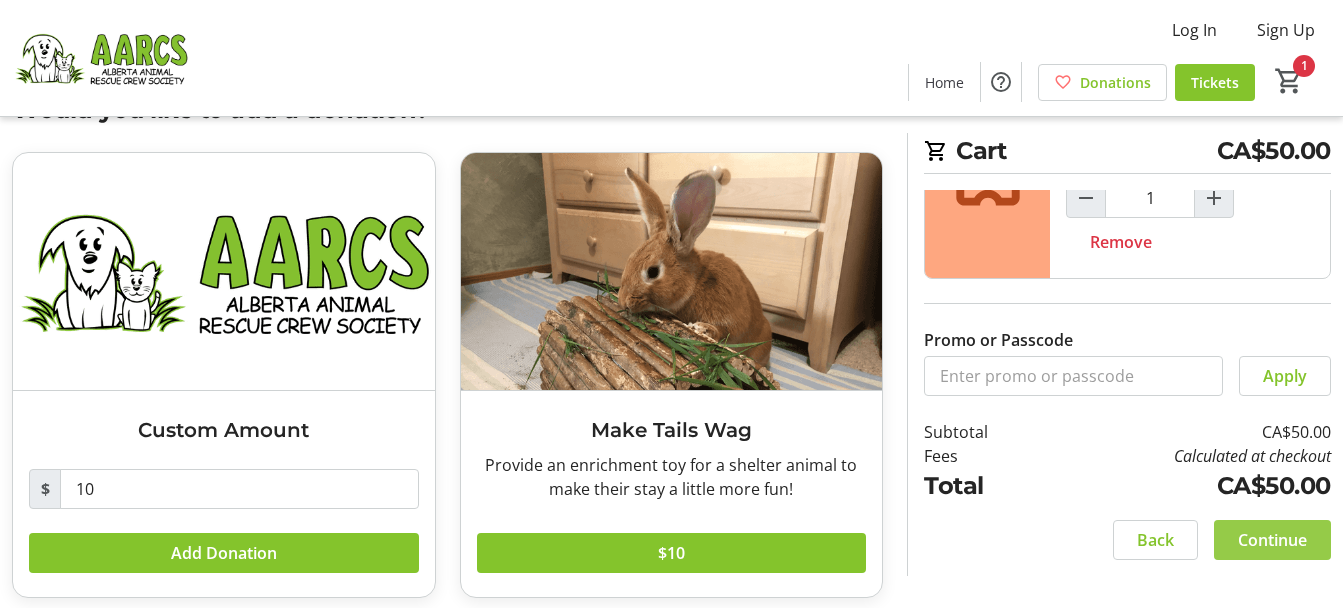 click 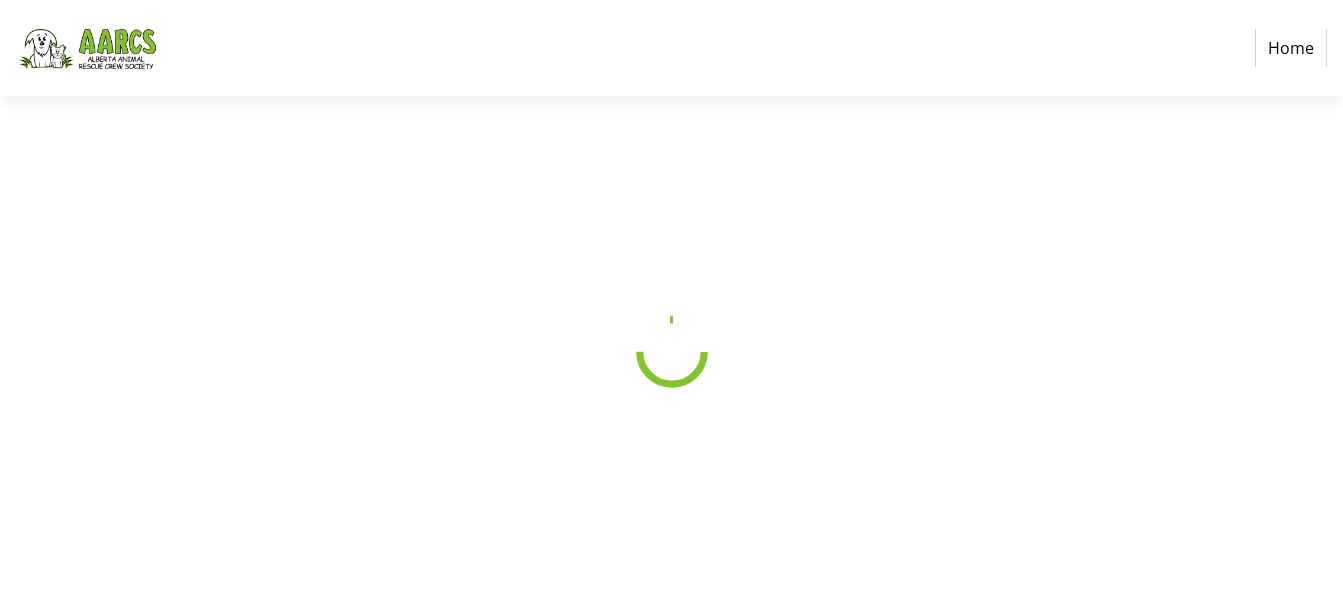 scroll, scrollTop: 0, scrollLeft: 0, axis: both 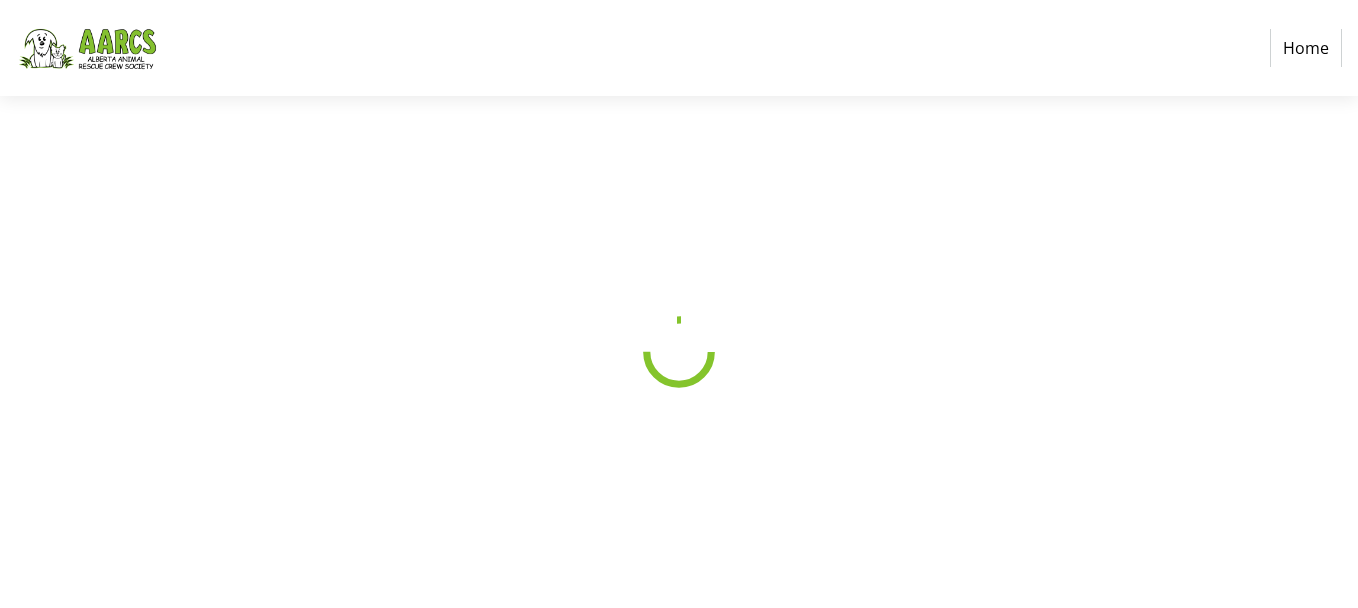 select on "CA" 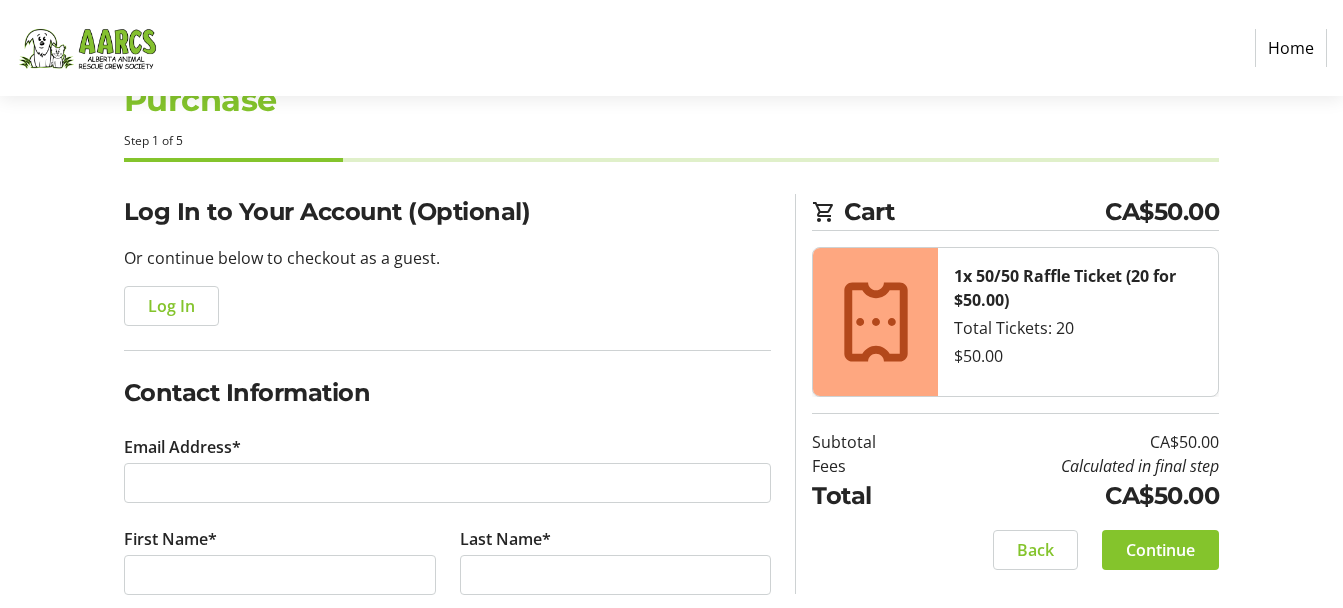 scroll, scrollTop: 100, scrollLeft: 0, axis: vertical 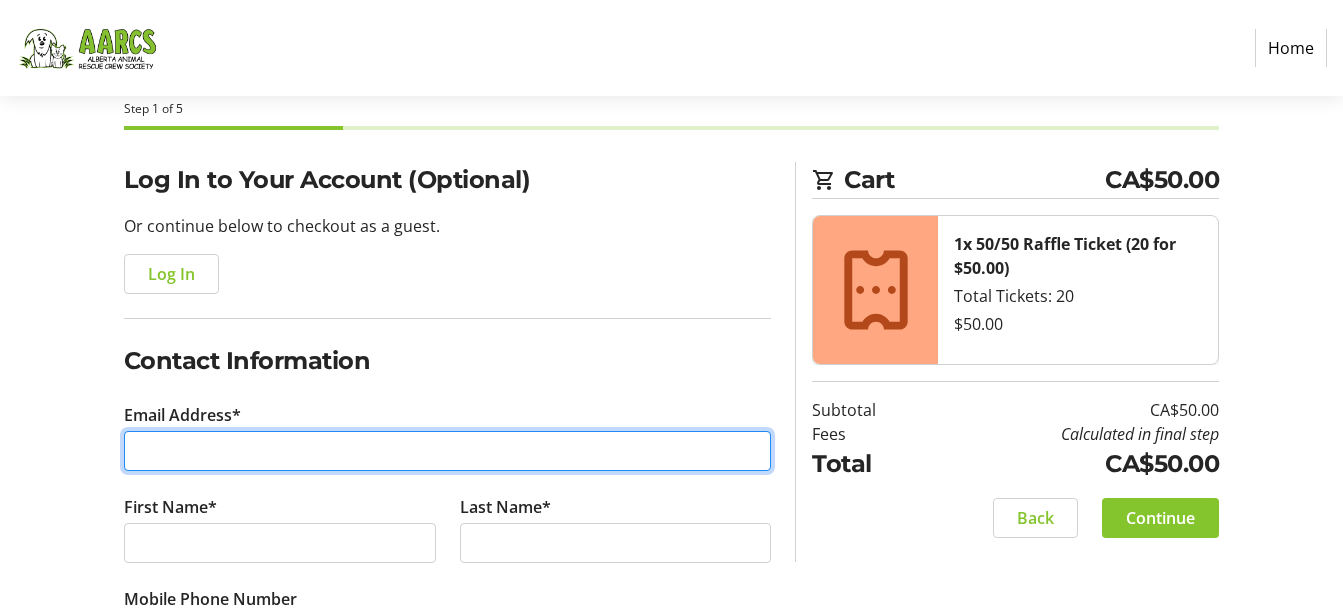 click on "Email Address*" at bounding box center (448, 451) 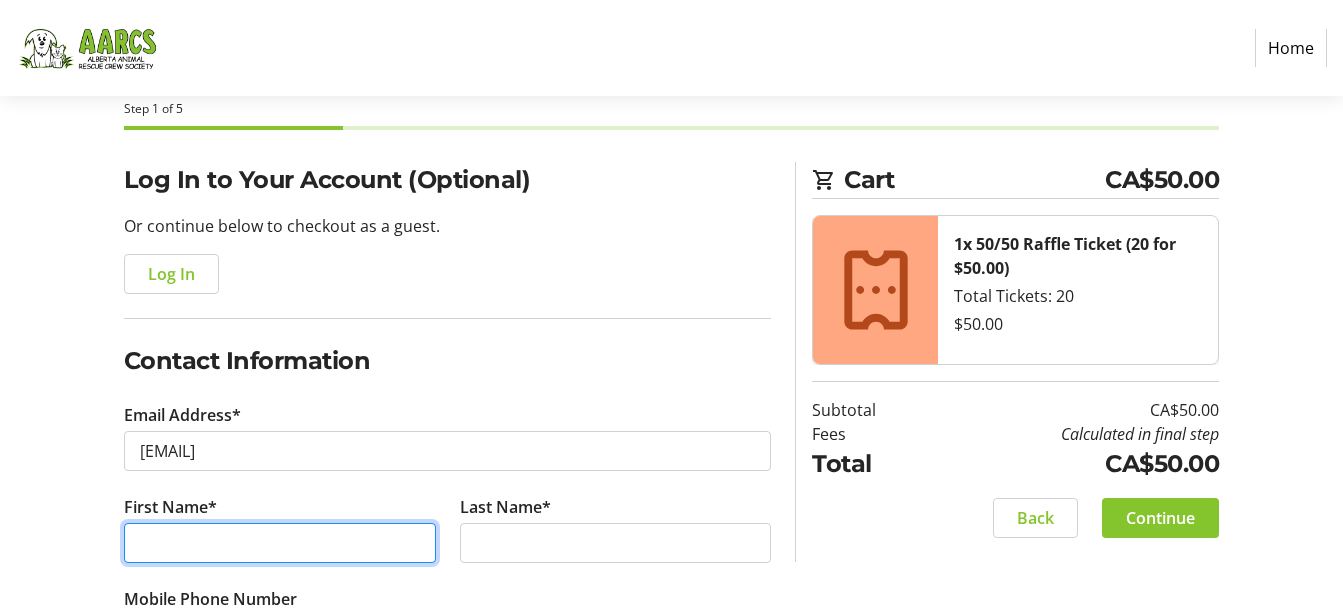 type on "[FIRST]" 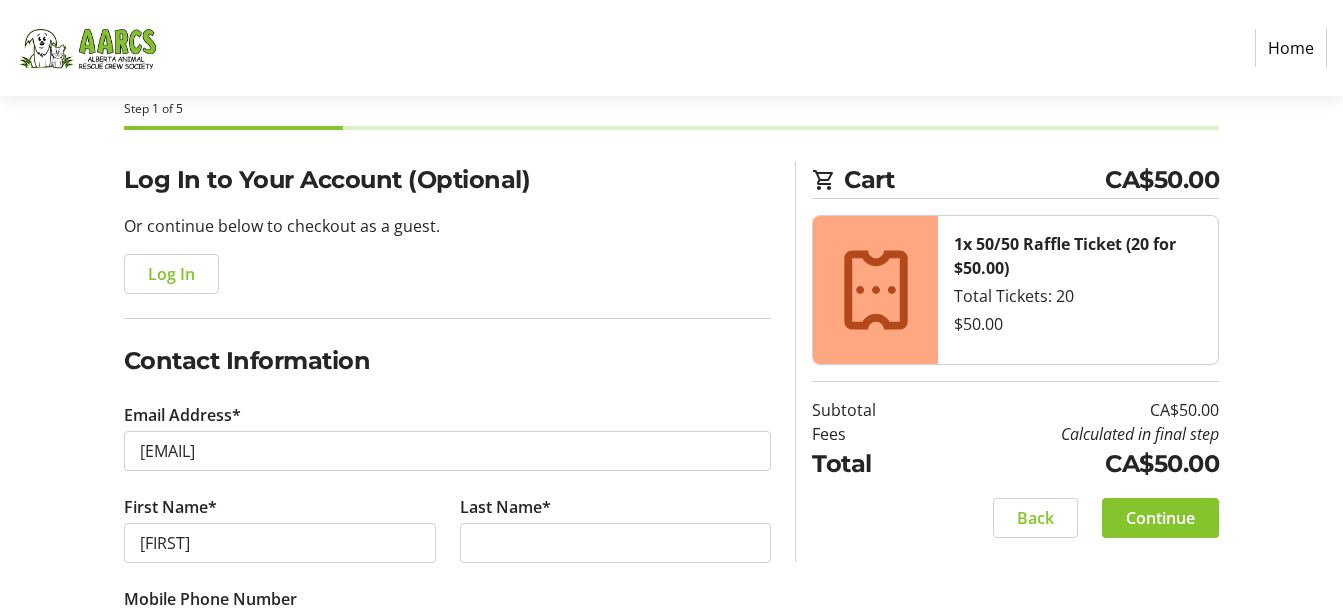 type on "[LAST]" 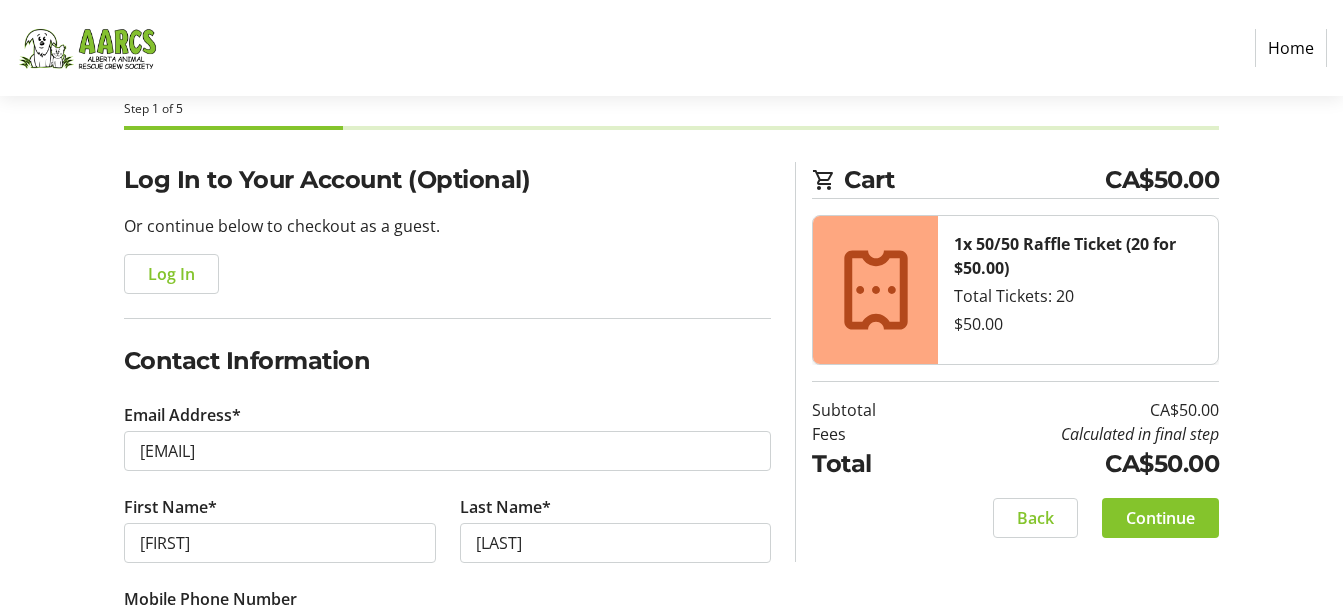 type on "[PHONE]" 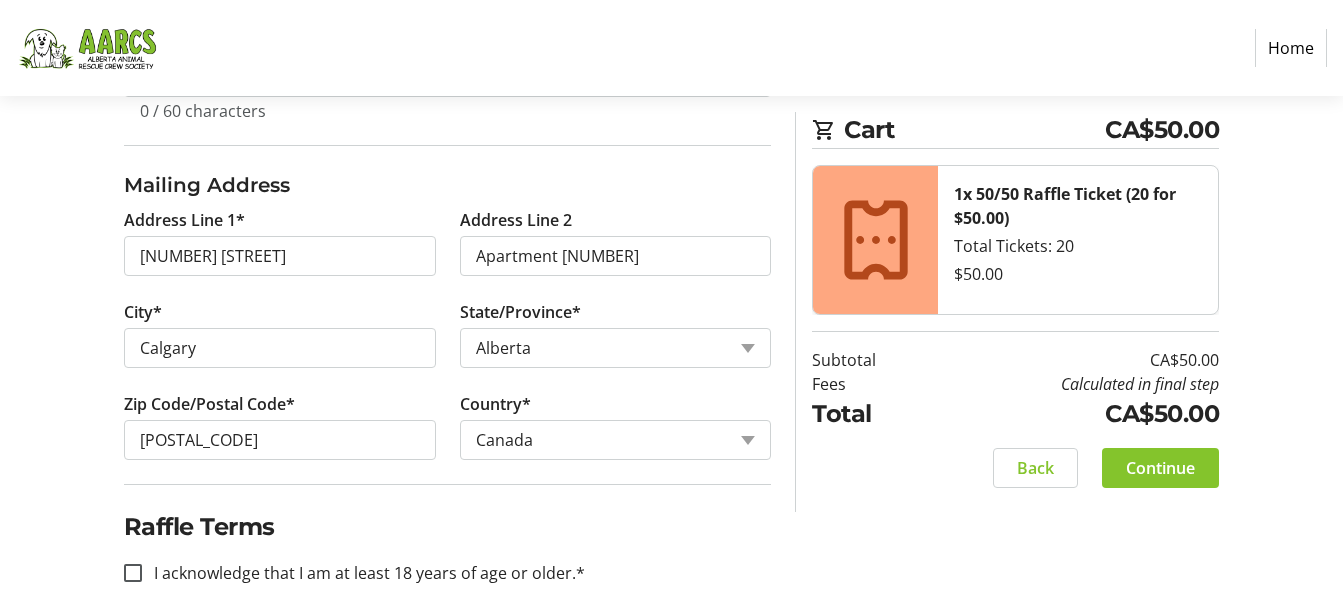 scroll, scrollTop: 775, scrollLeft: 0, axis: vertical 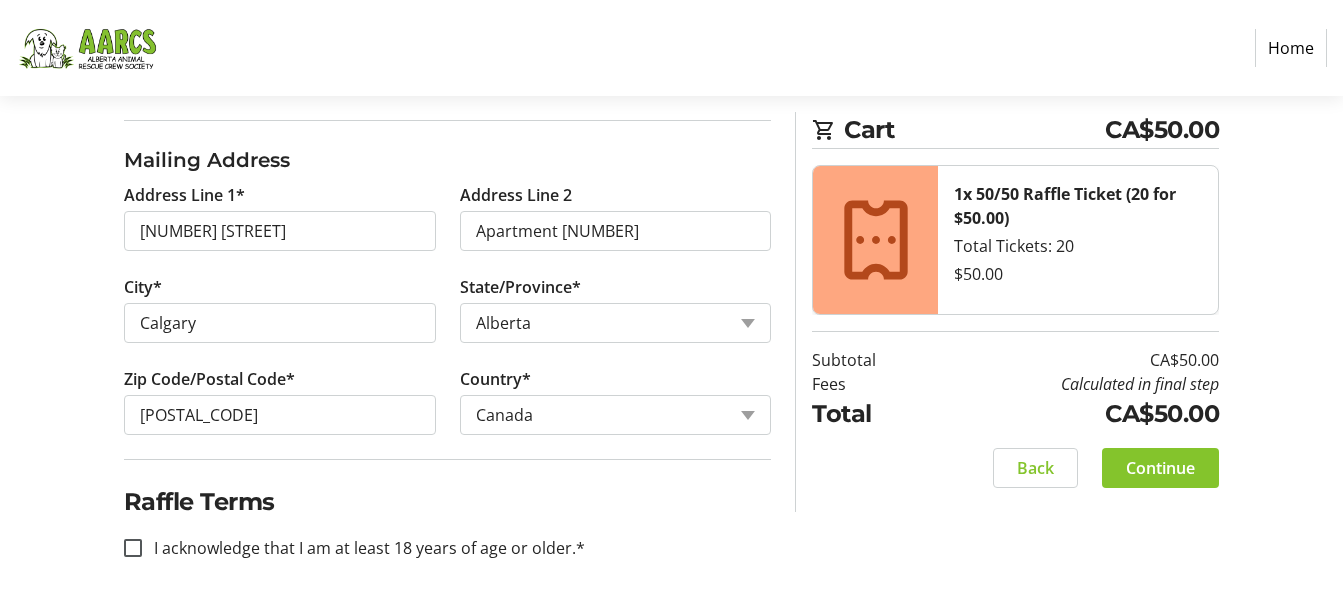 click on "I acknowledge that I am at least 18 years of age or older.*" at bounding box center [363, 548] 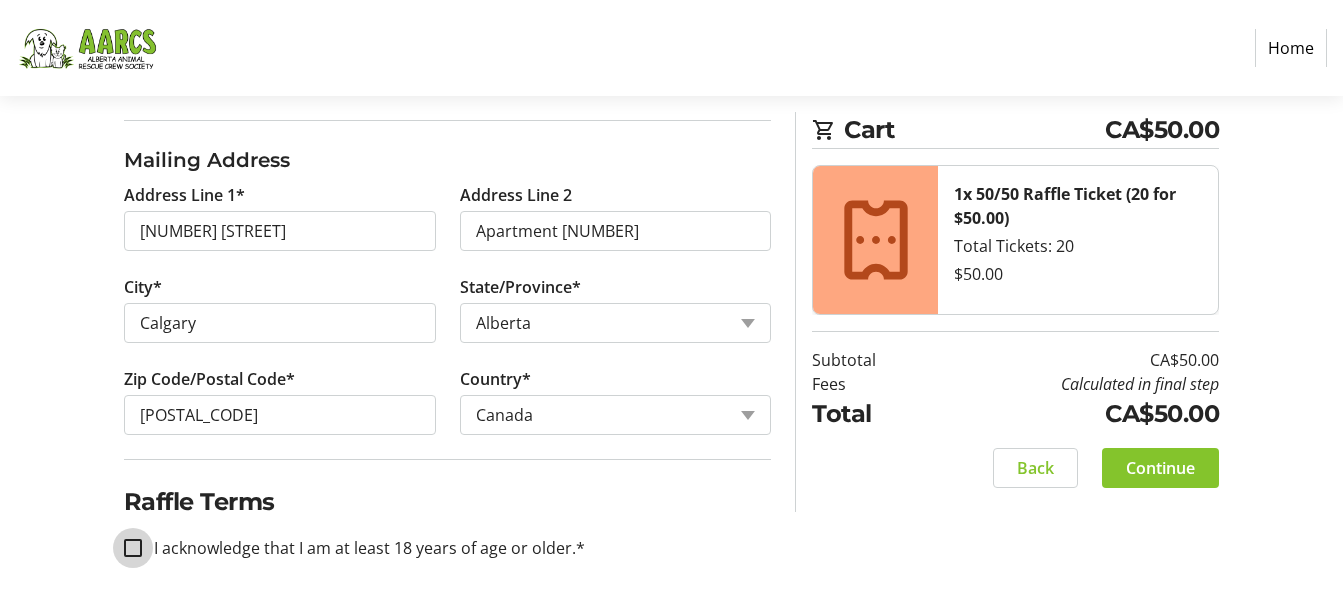 click on "I acknowledge that I am at least 18 years of age or older.*" at bounding box center (133, 548) 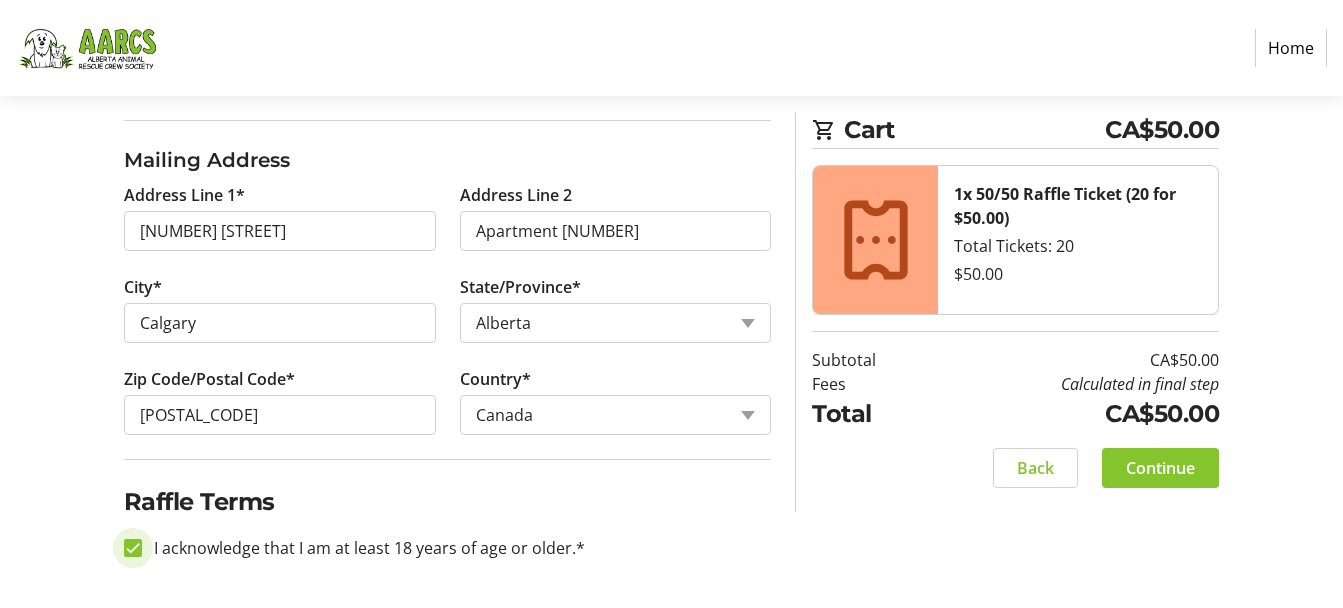 checkbox on "true" 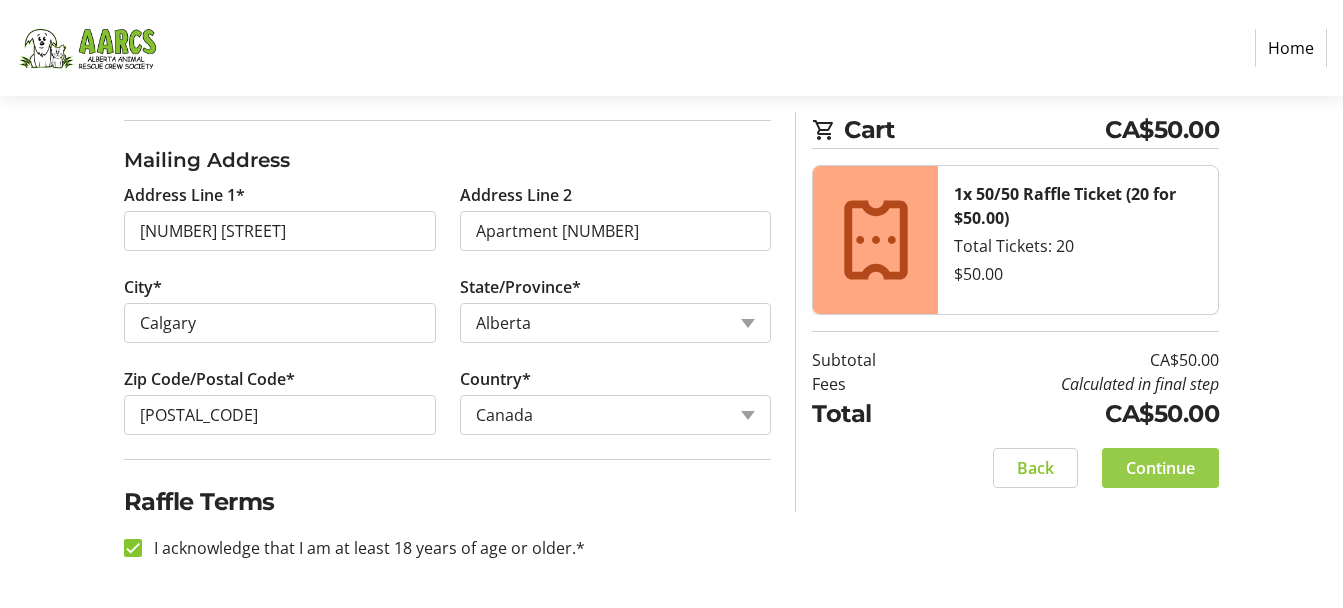 click 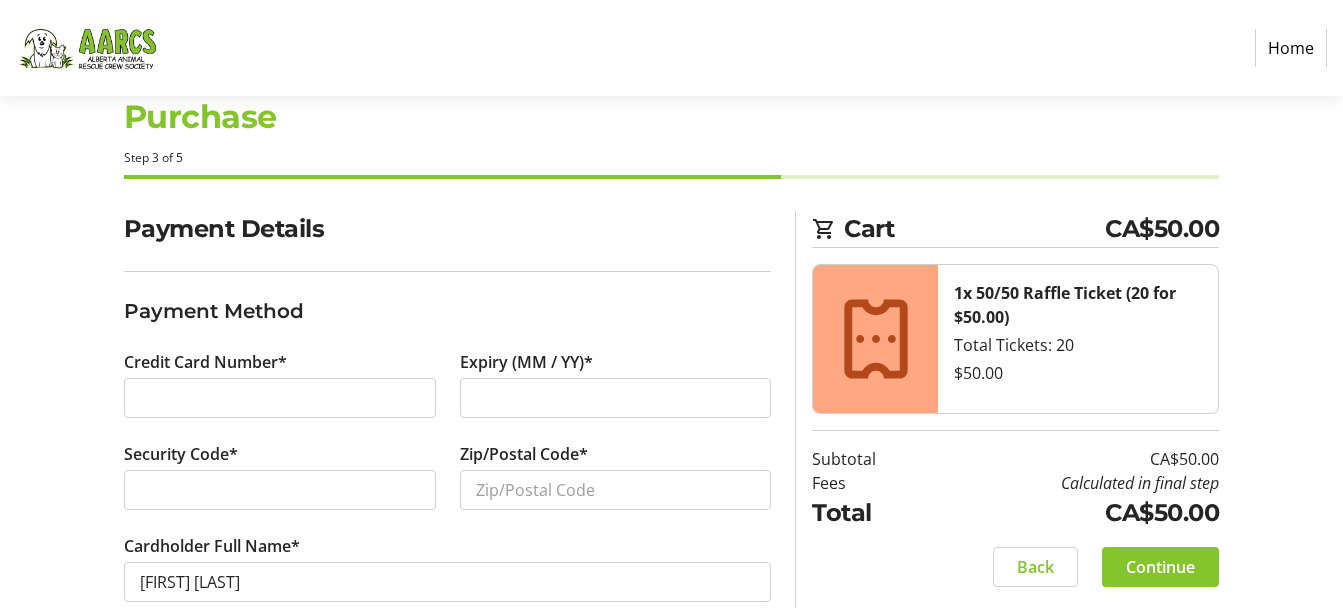 scroll, scrollTop: 93, scrollLeft: 0, axis: vertical 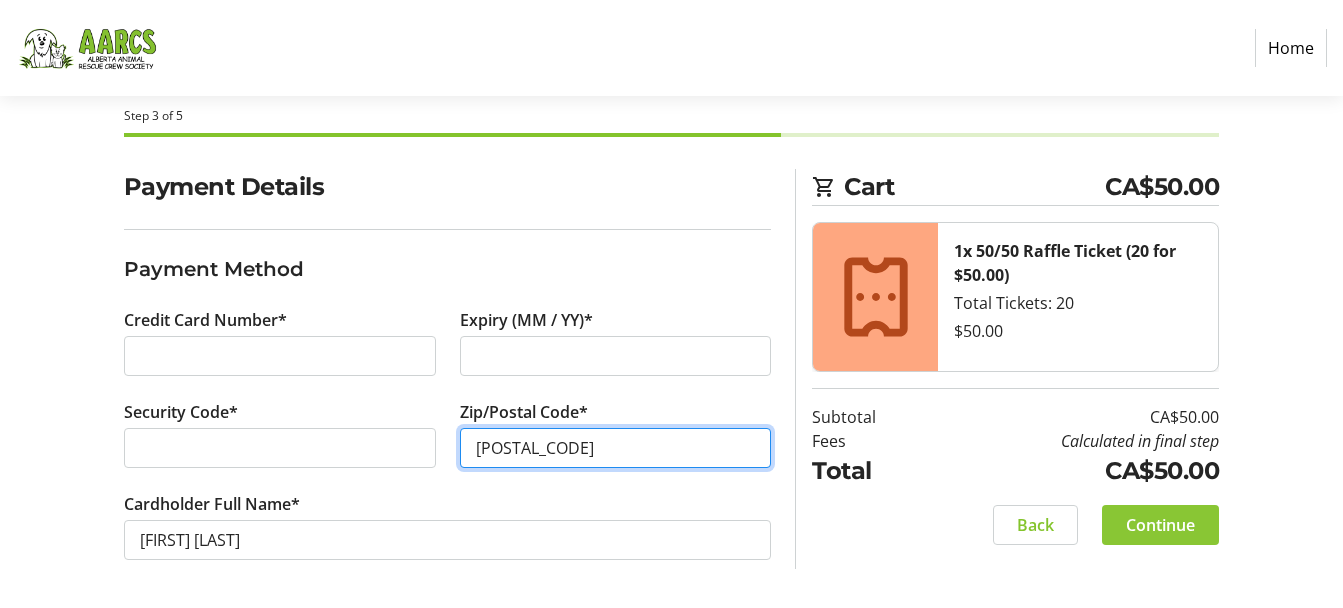 type on "[POSTAL_CODE]" 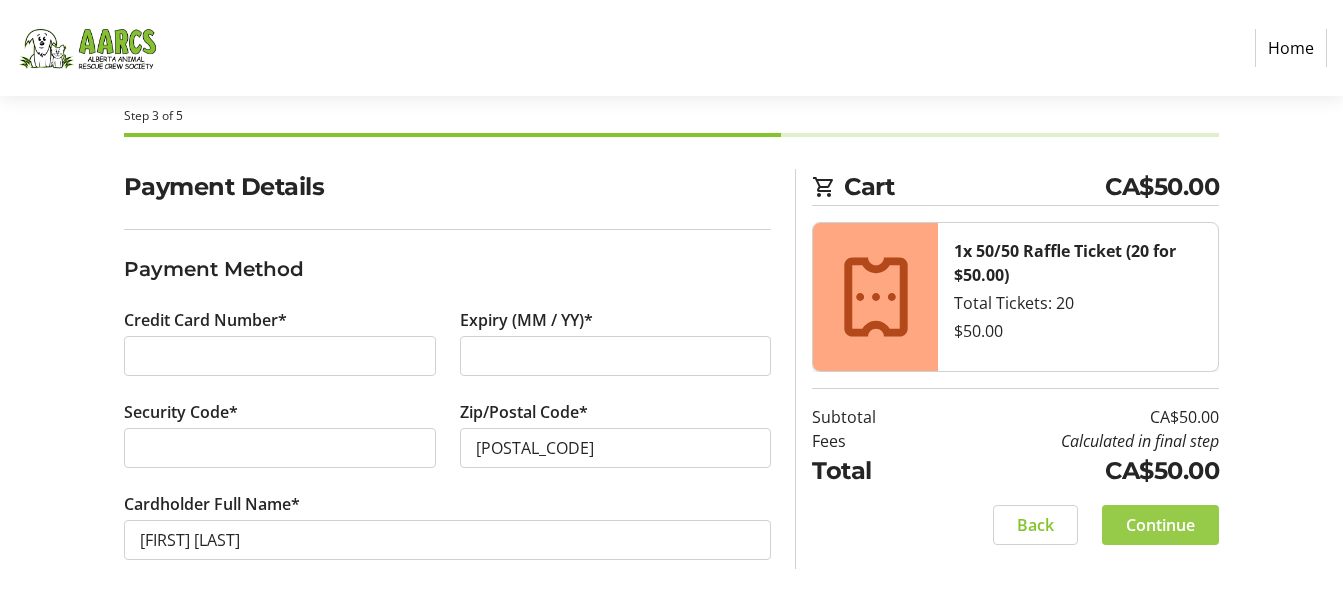 click on "Continue" 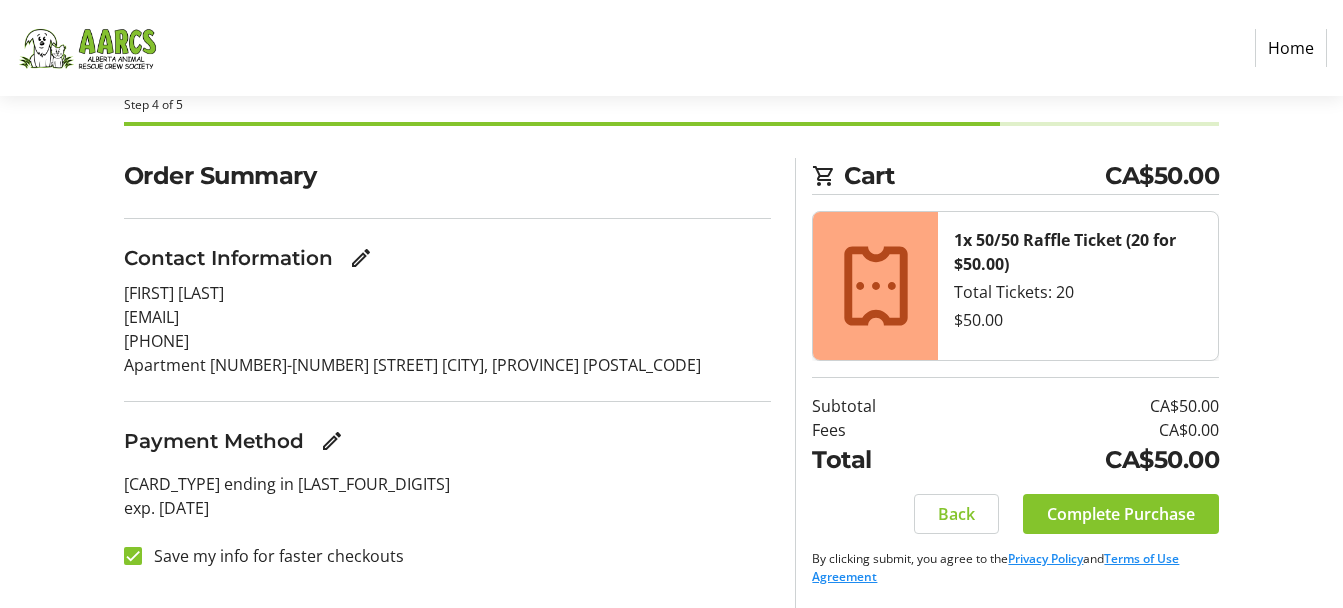 scroll, scrollTop: 106, scrollLeft: 0, axis: vertical 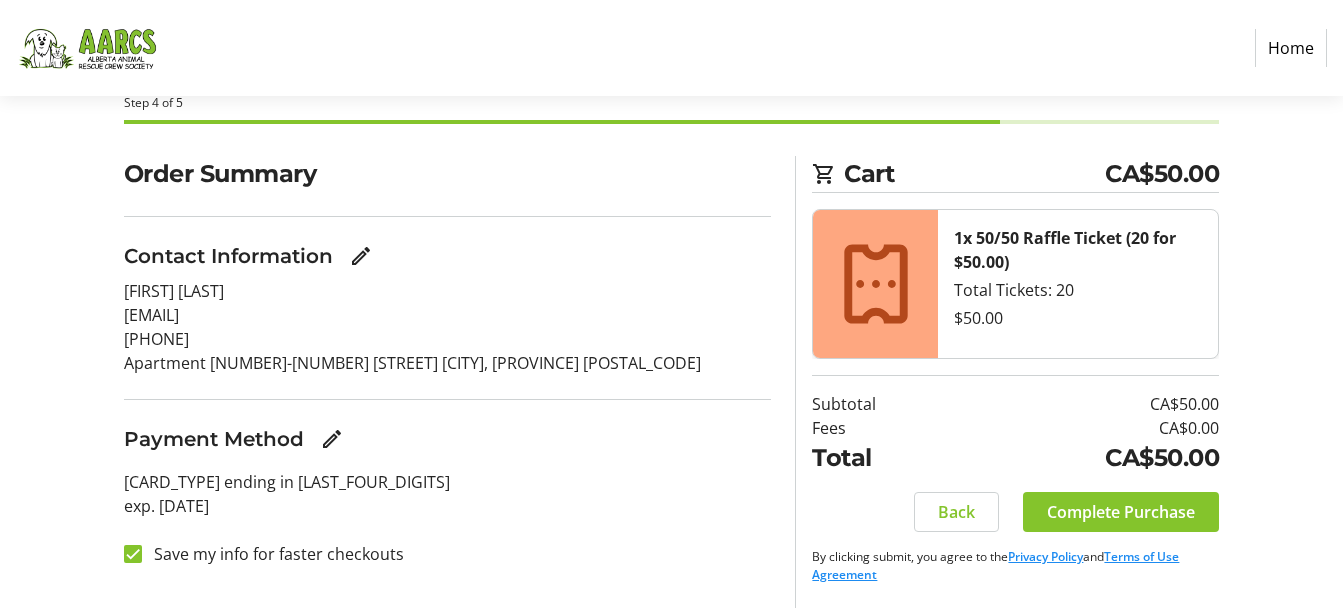 click on "Save my info for faster checkouts" at bounding box center [273, 554] 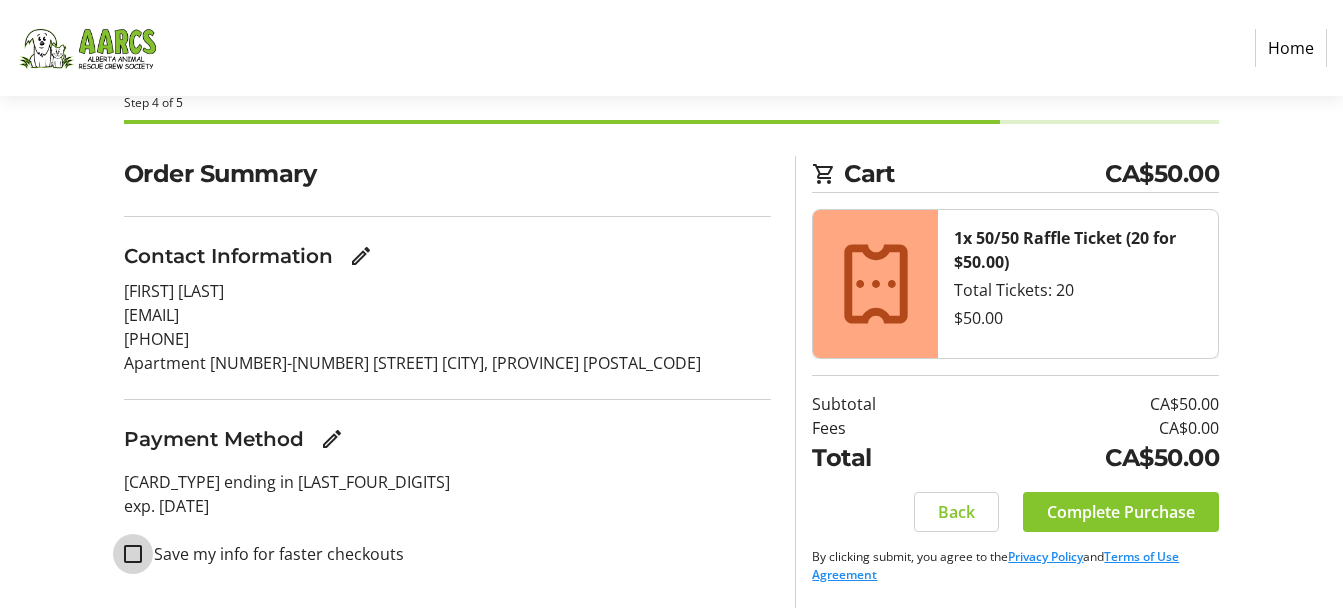 checkbox on "false" 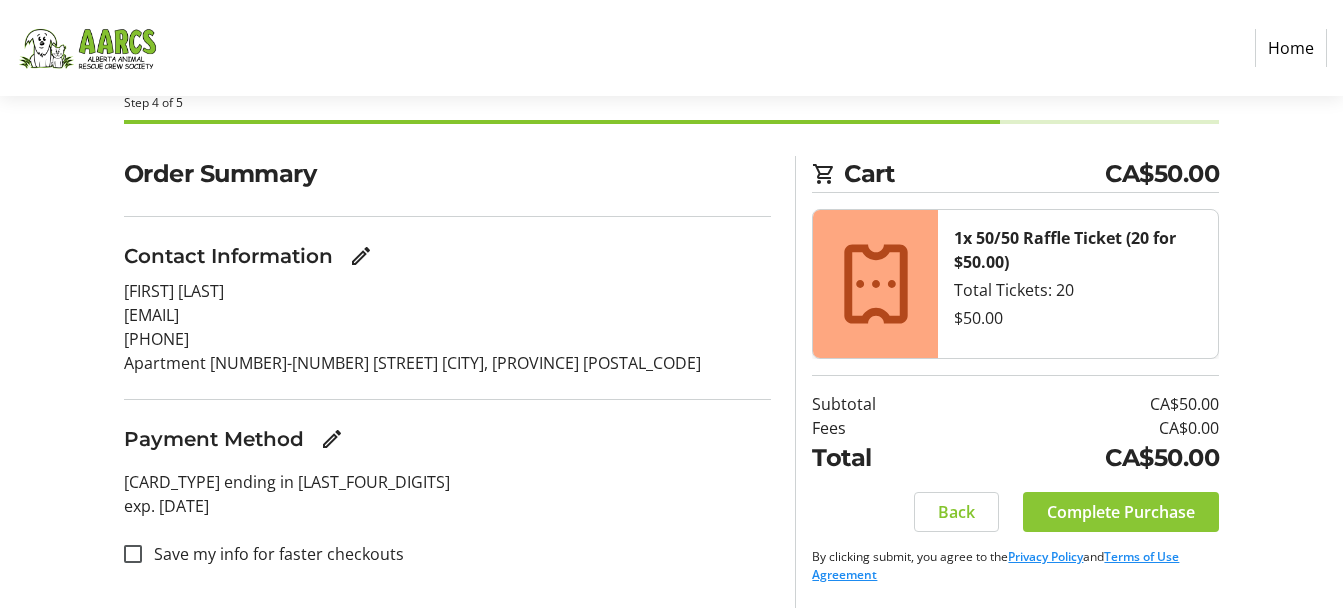 click on "Complete Purchase" 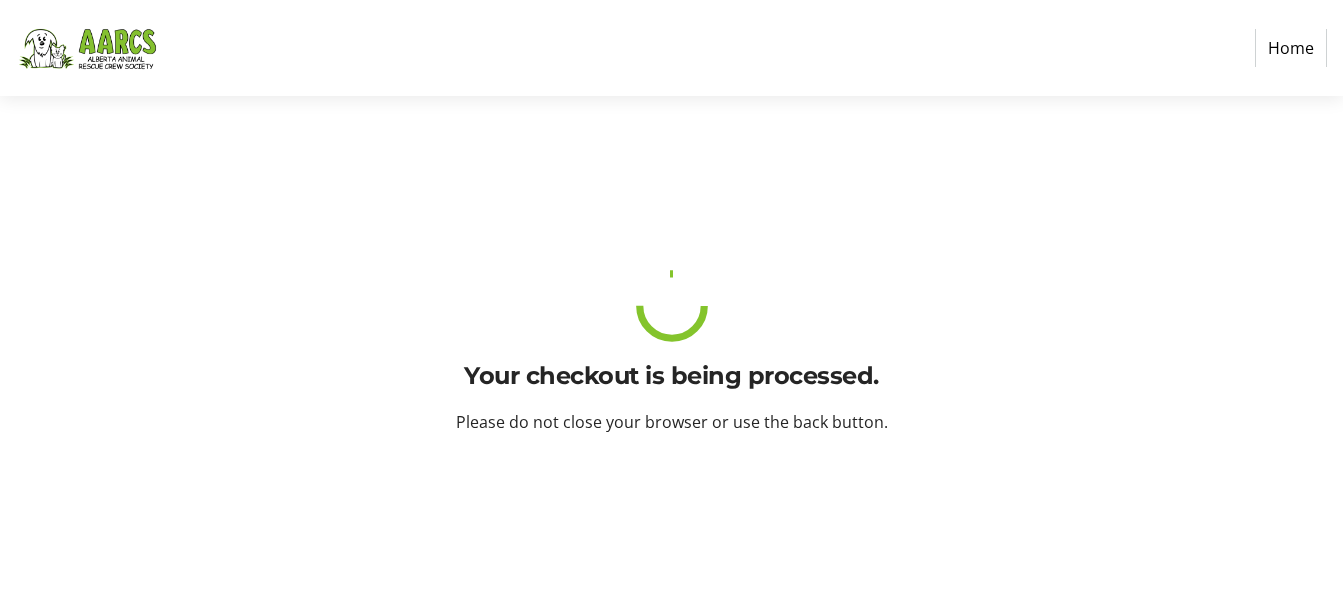 scroll, scrollTop: 0, scrollLeft: 0, axis: both 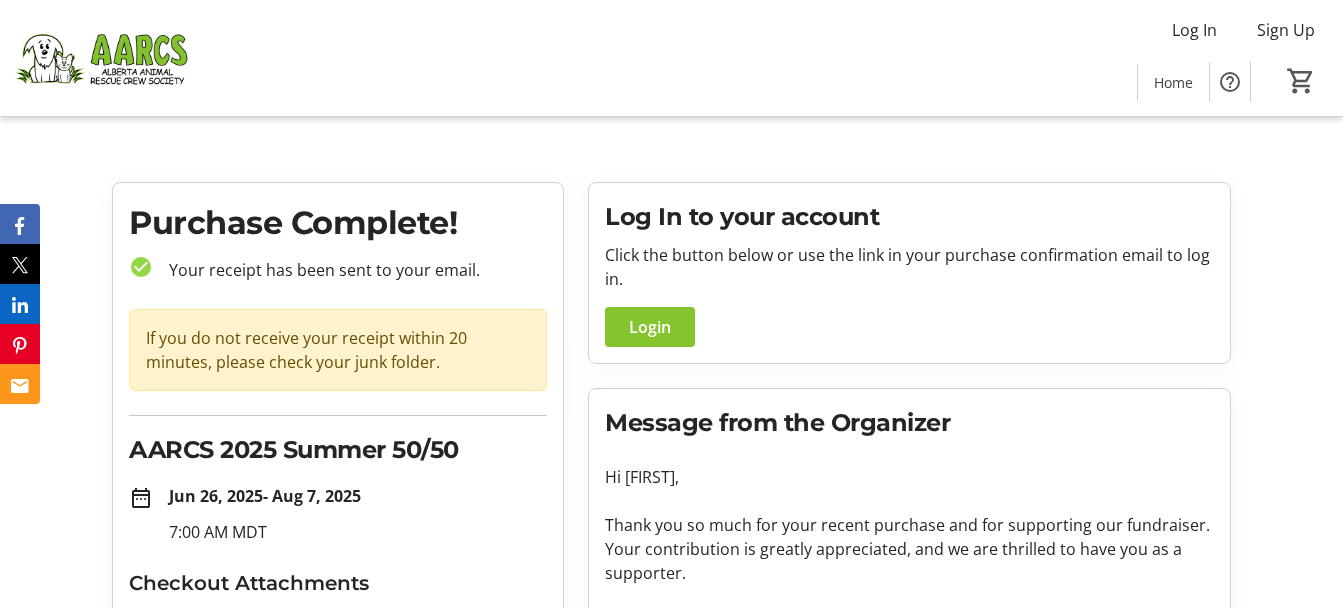 click 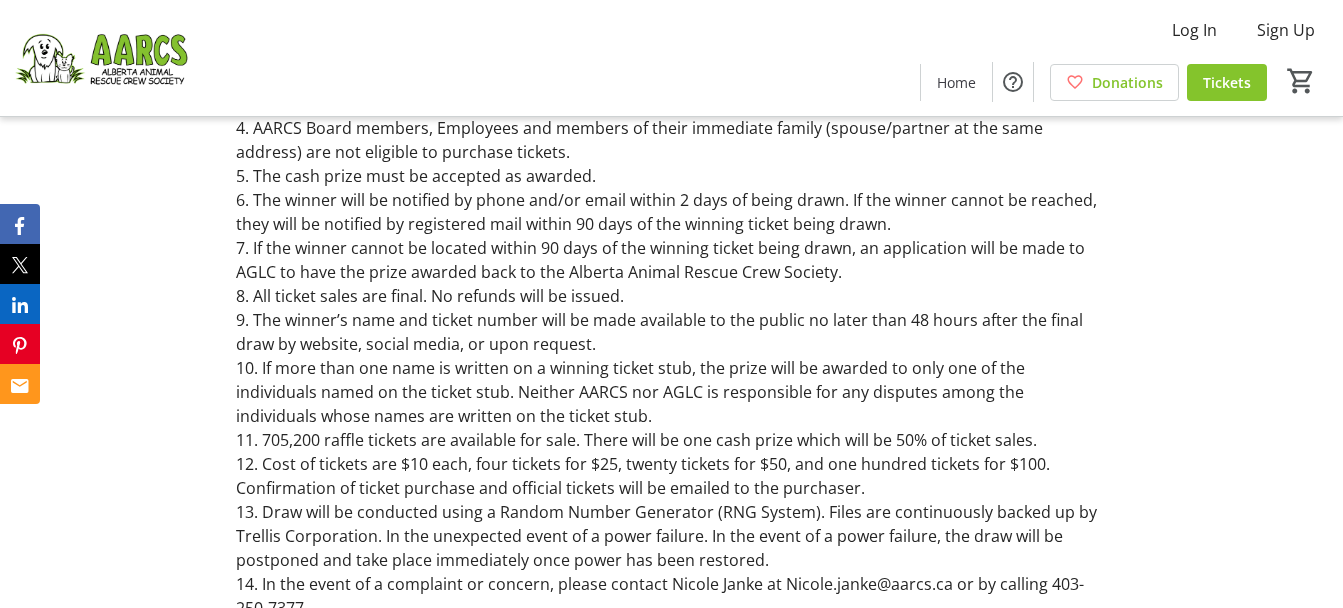 scroll, scrollTop: 2600, scrollLeft: 0, axis: vertical 